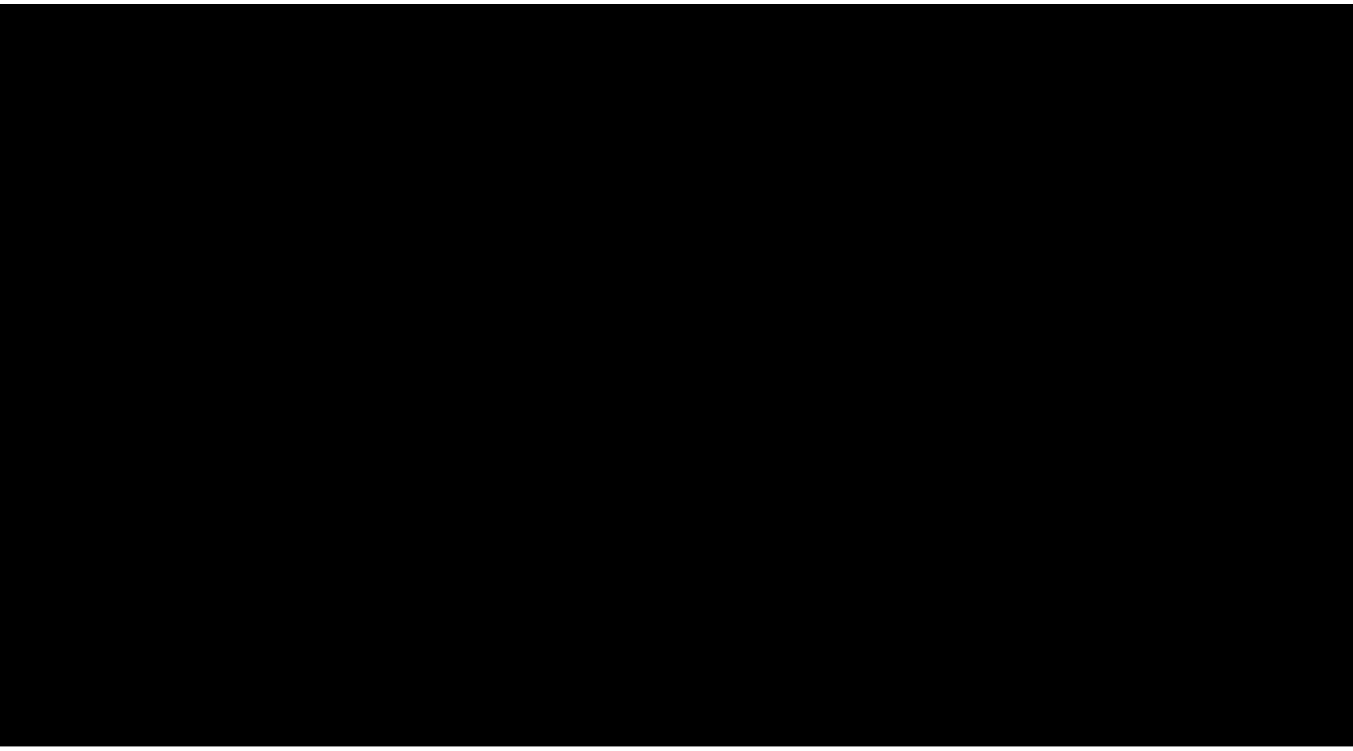 scroll, scrollTop: 0, scrollLeft: 0, axis: both 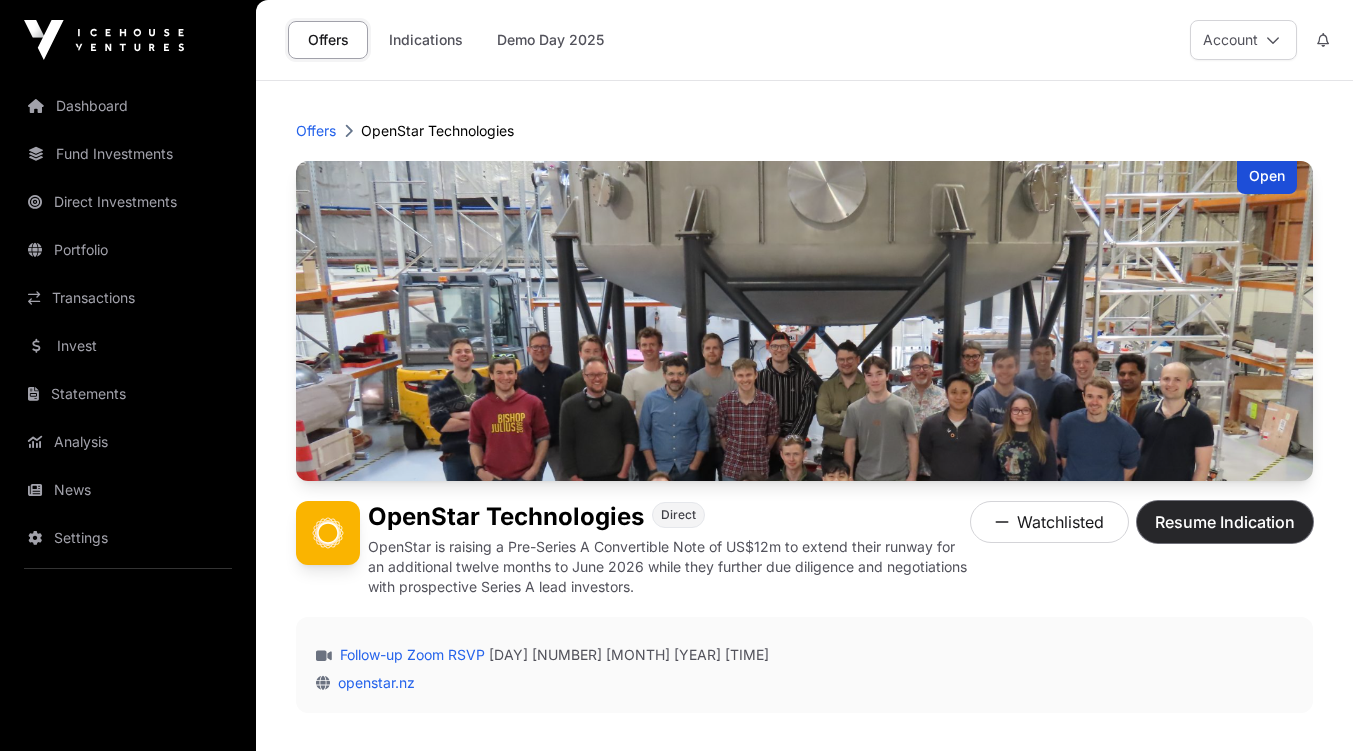 click on "Resume Indication" 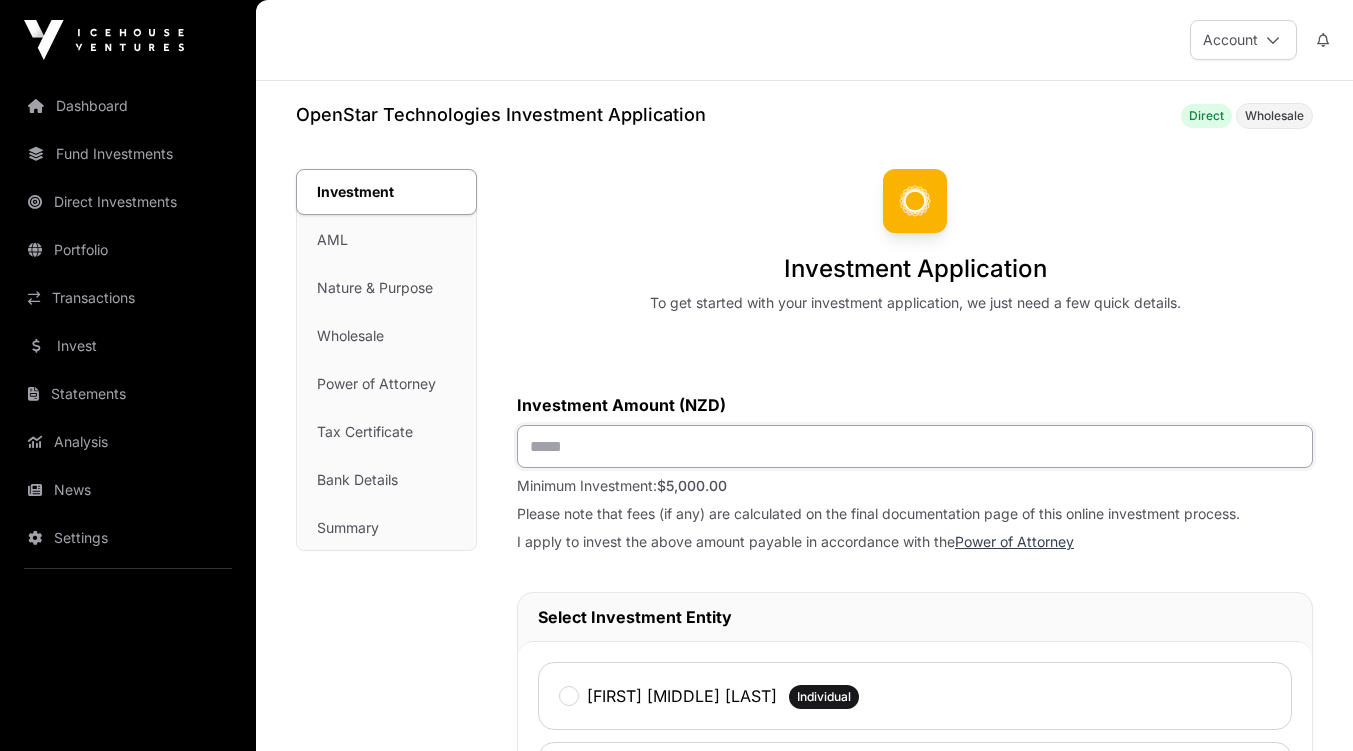 click 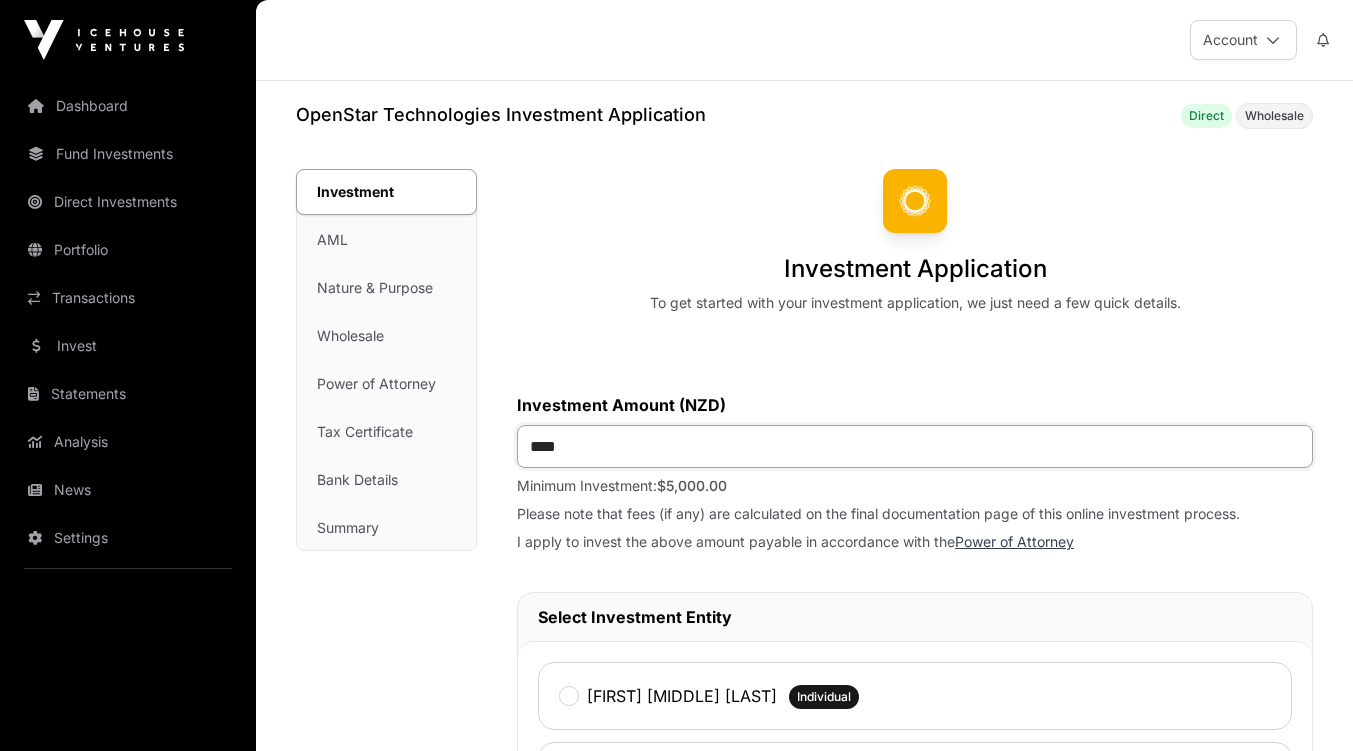 type on "******" 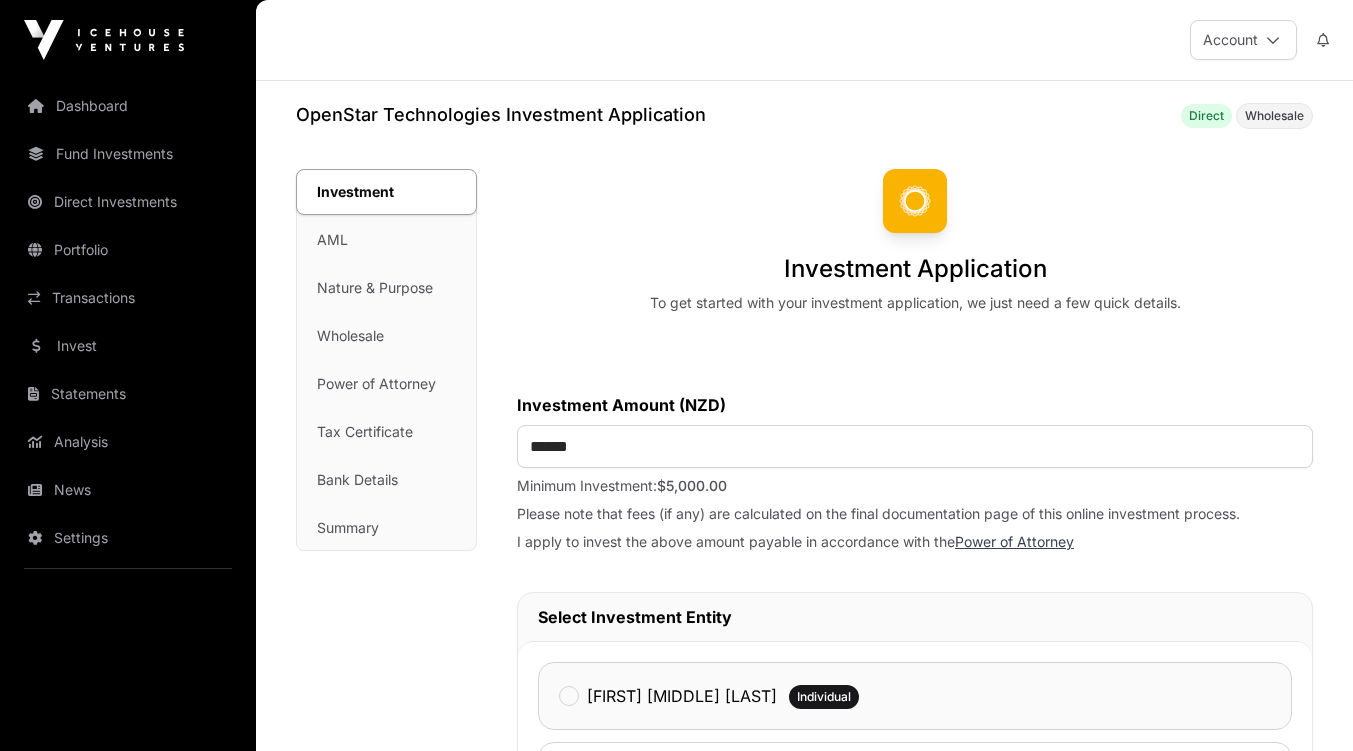 click on "[FIRST] [MIDDLE] [LAST]" 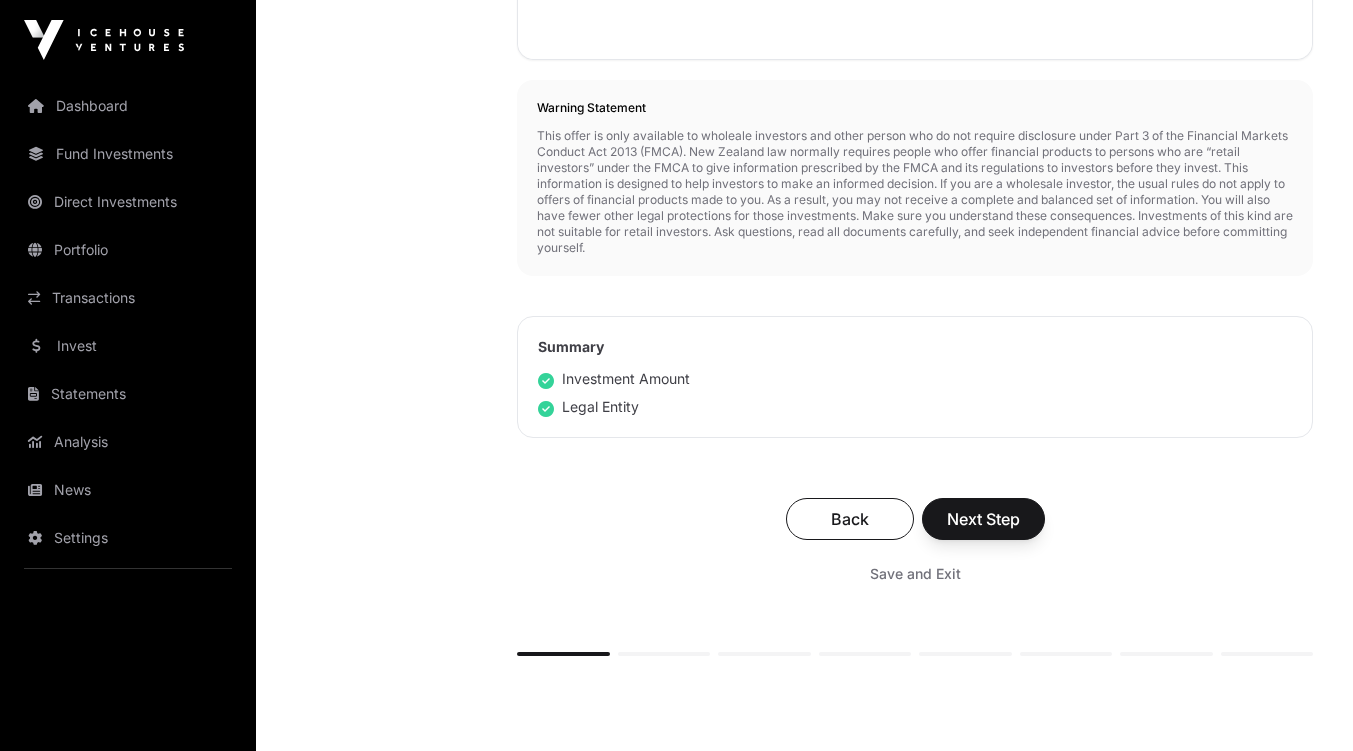 scroll, scrollTop: 819, scrollLeft: 0, axis: vertical 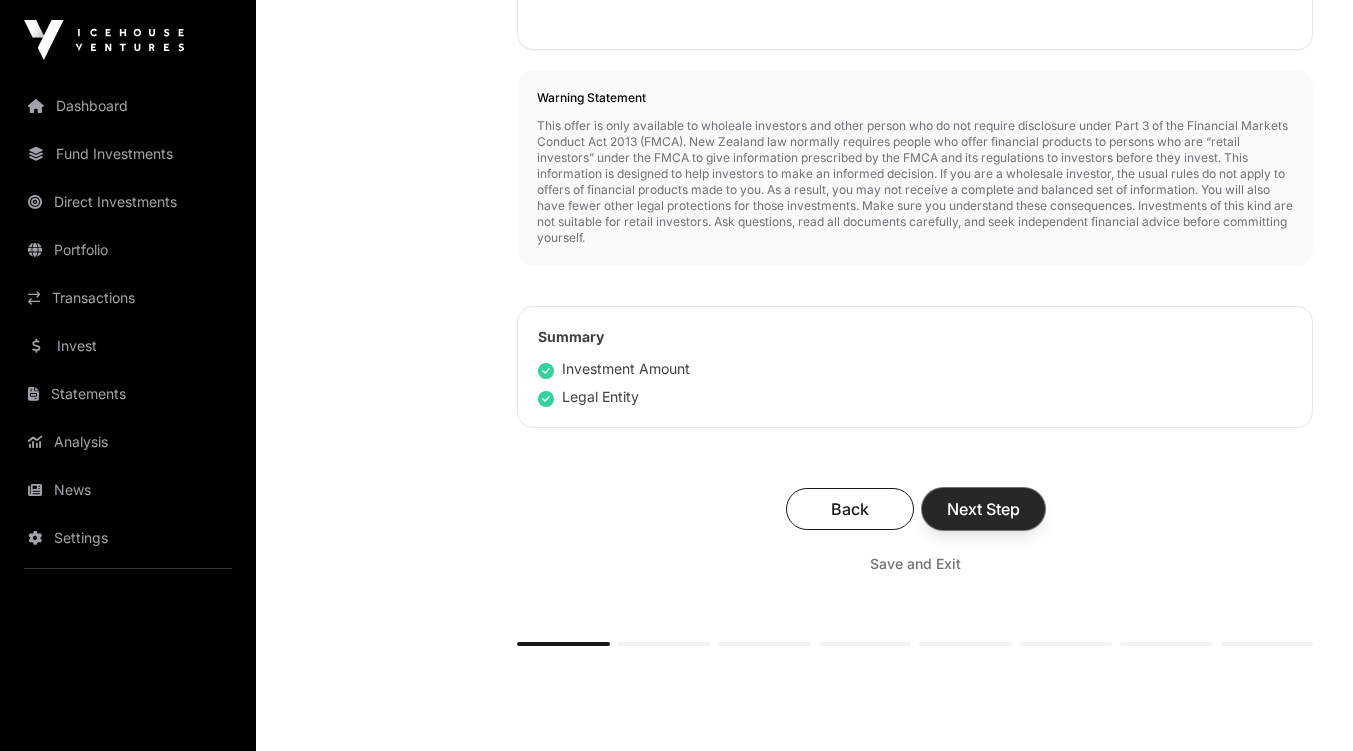 click on "Next Step" 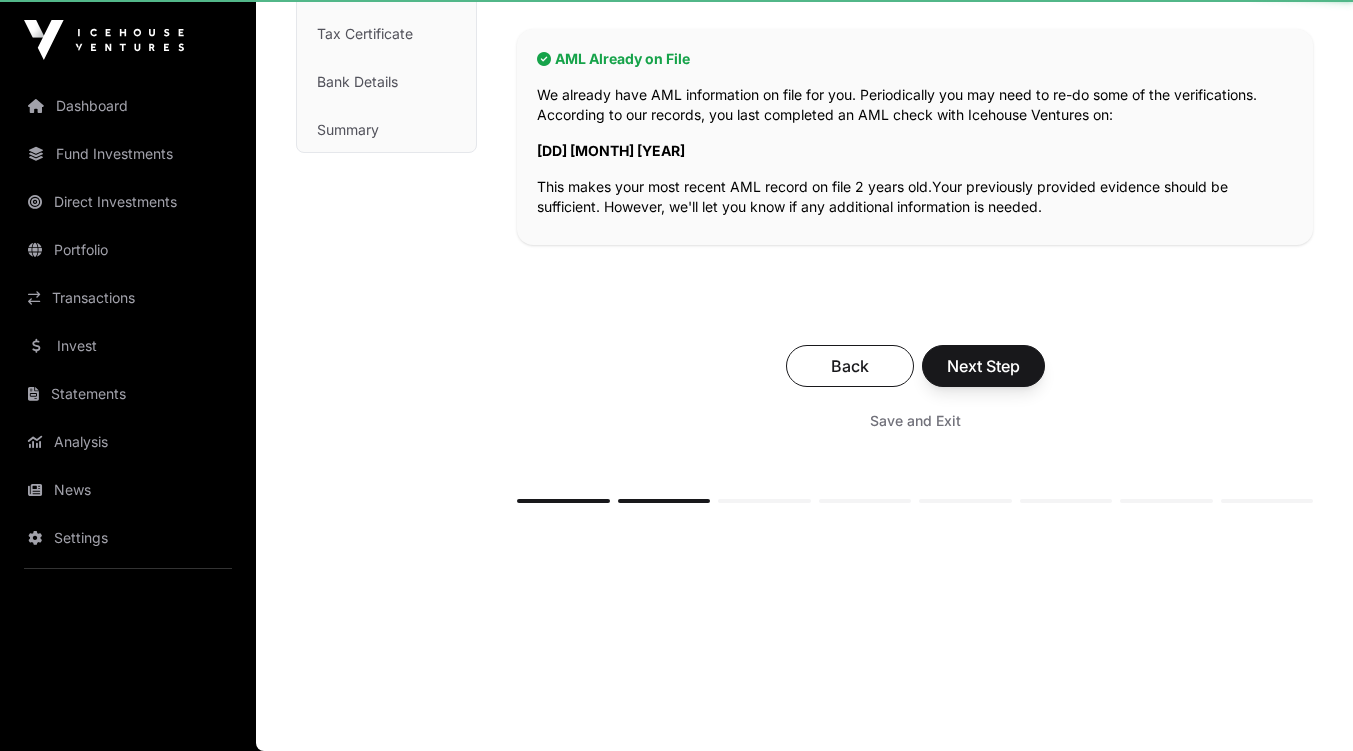 scroll, scrollTop: 0, scrollLeft: 0, axis: both 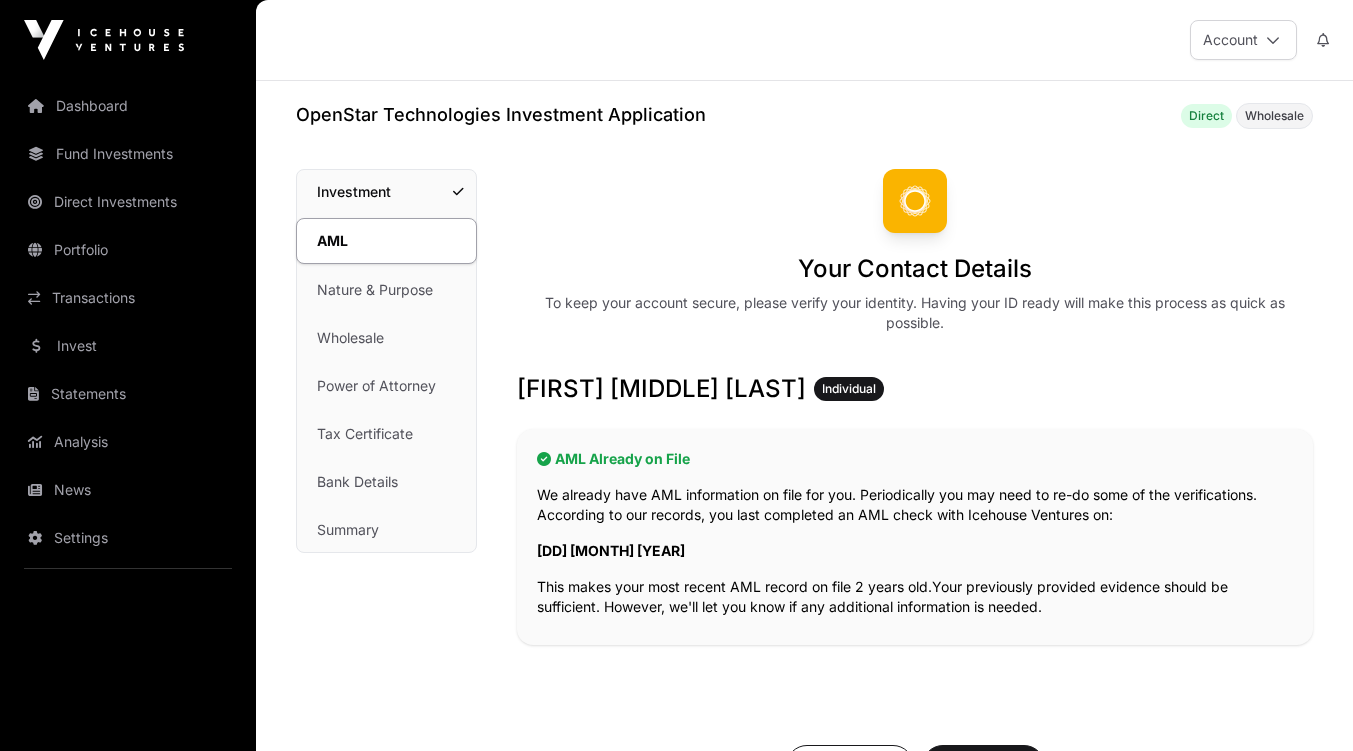 click on "We already have AML information on file for you. Periodically you may need to re-do some of the verifications. According to our records, you last completed an AML check with Icehouse Ventures on:" 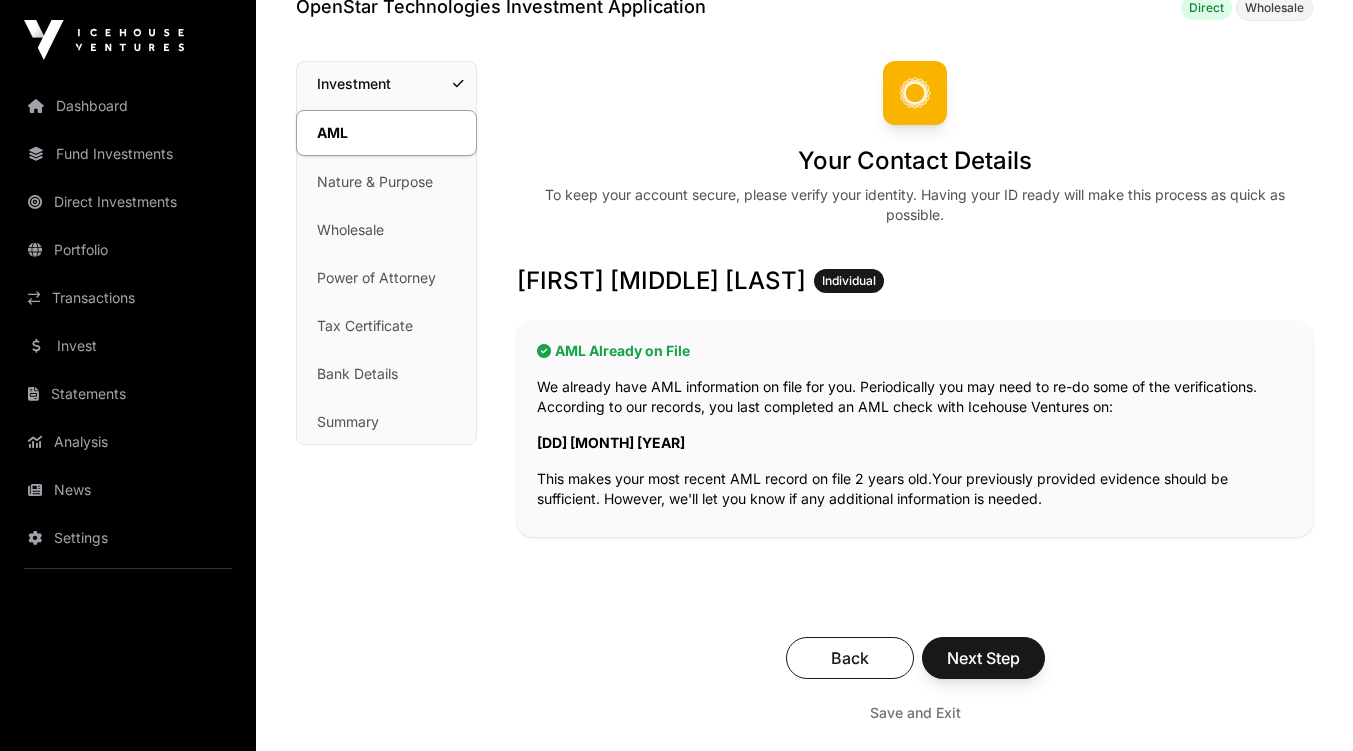 scroll, scrollTop: 280, scrollLeft: 0, axis: vertical 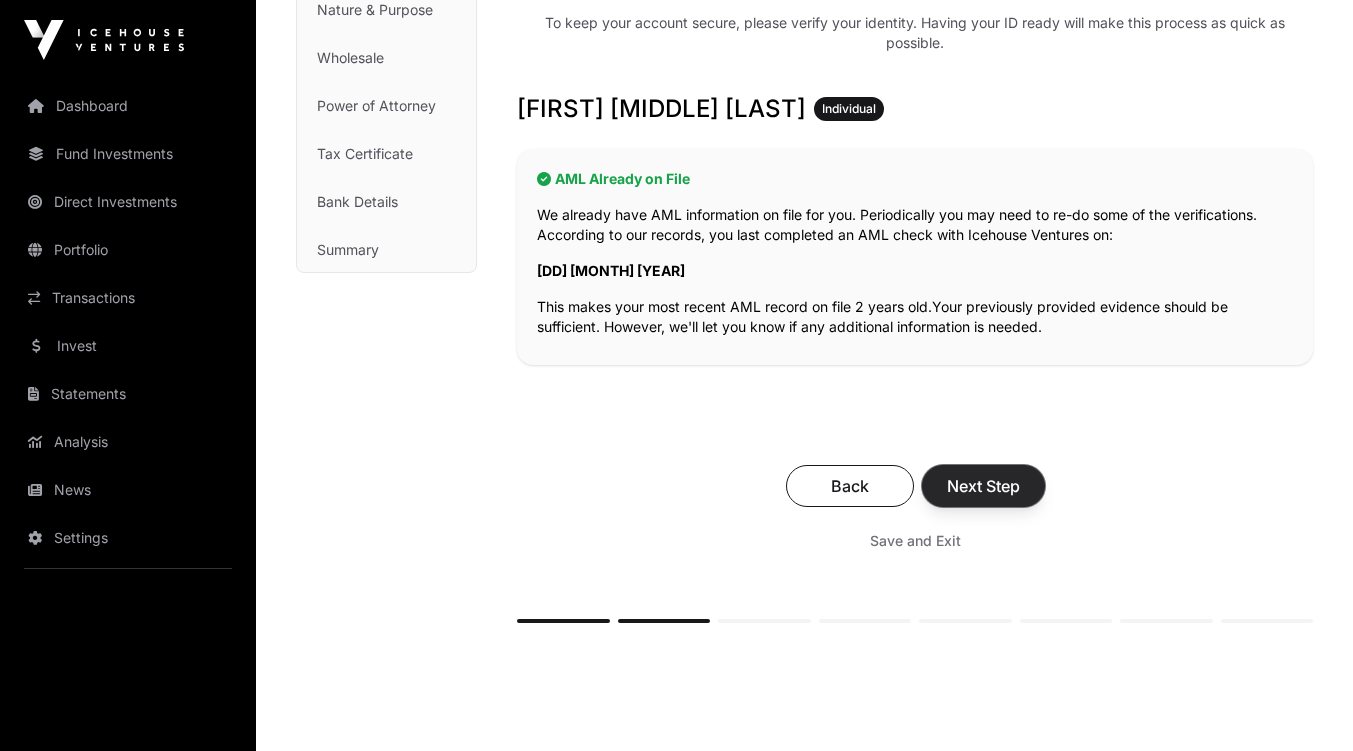 click on "Next Step" 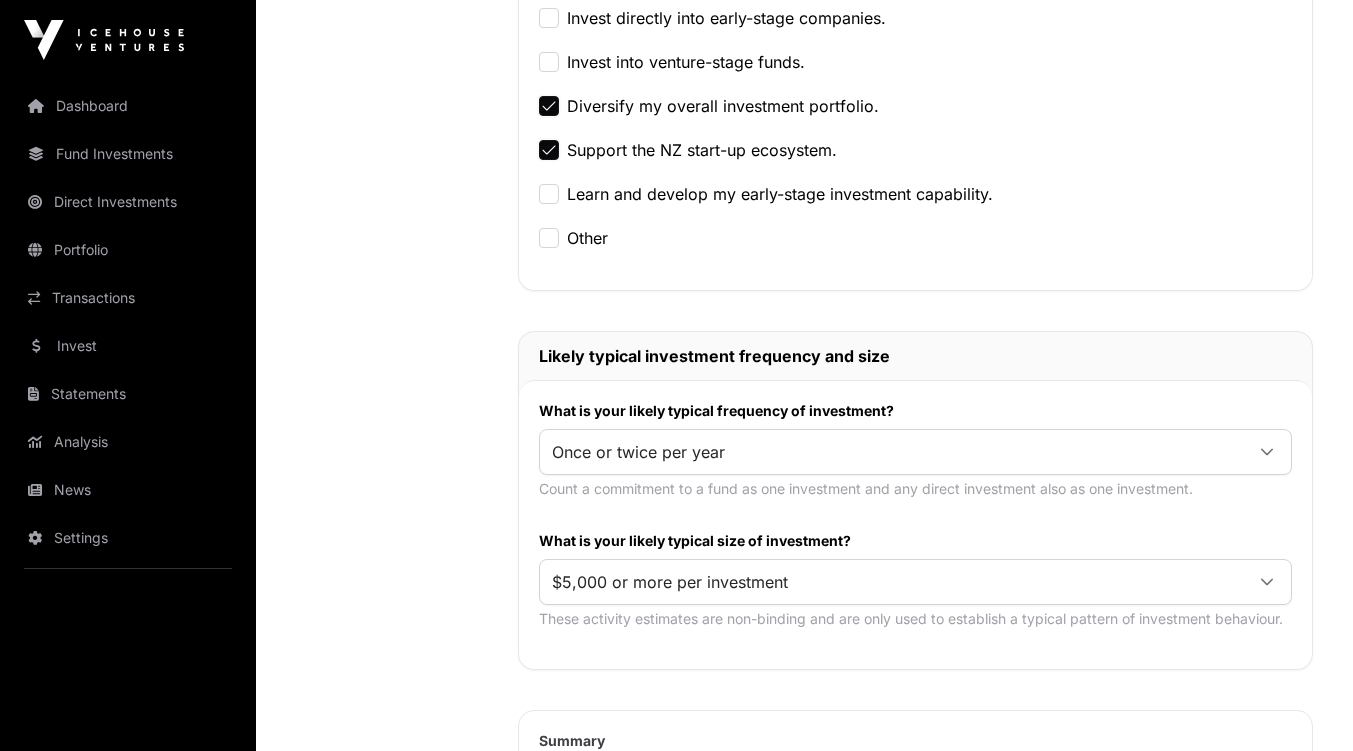 scroll, scrollTop: 760, scrollLeft: 0, axis: vertical 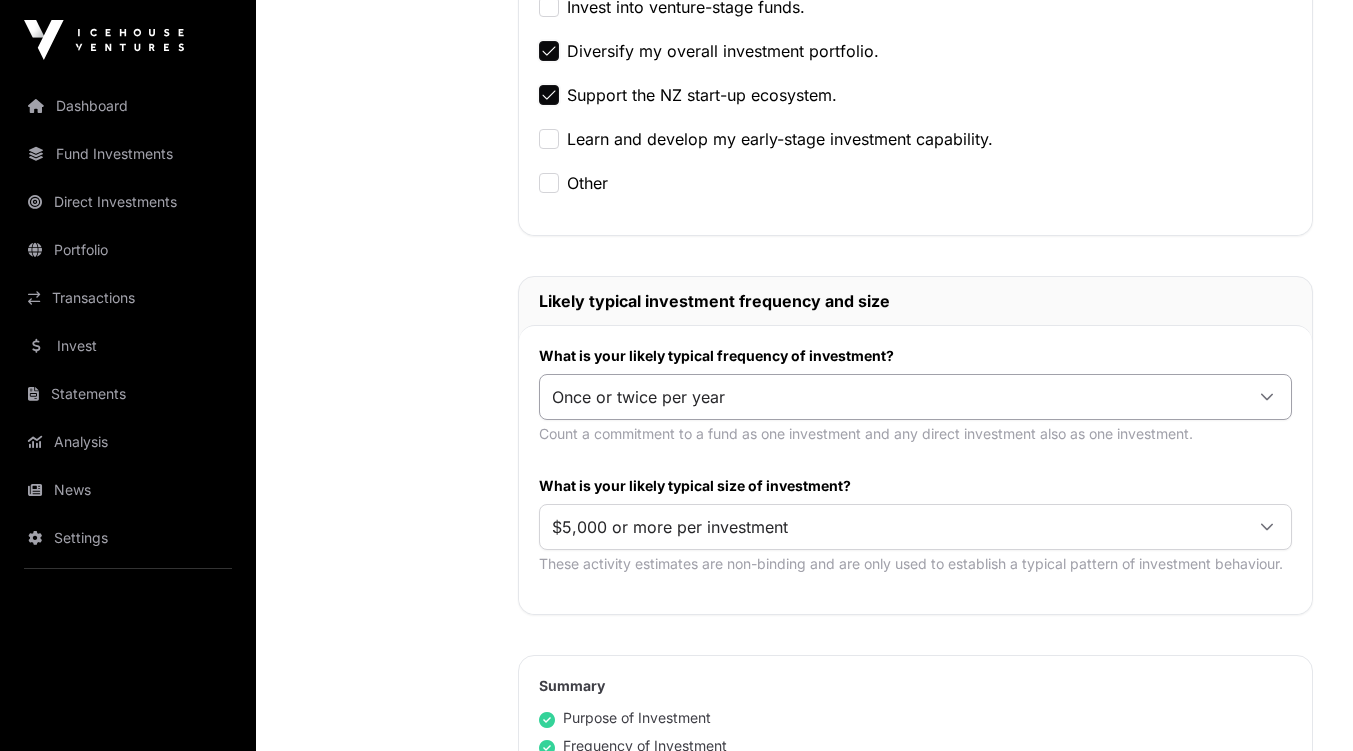 click on "Once or twice per year" 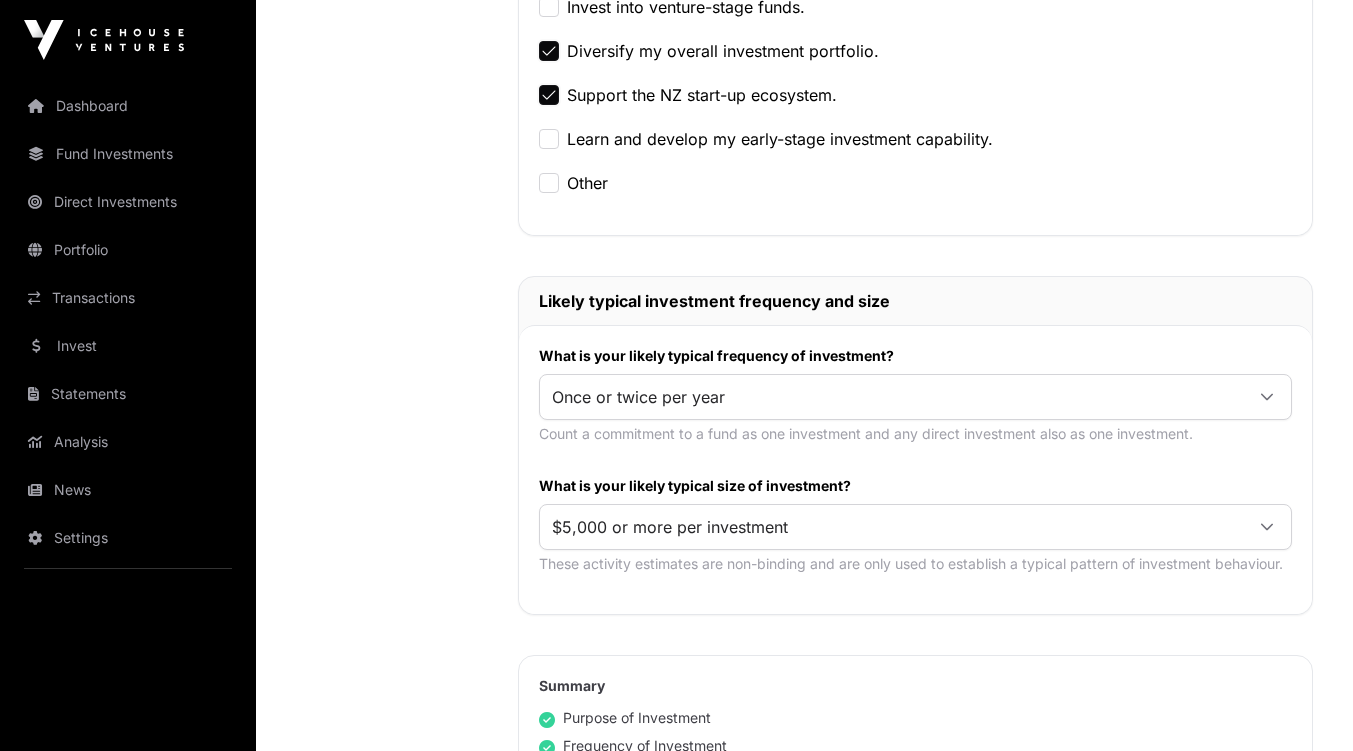 click on "What is your likely typical frequency of investment?  Once or twice per year  Count a commitment to a fund as one investment and any direct investment also as one investment.   What is your likely typical size of investment?  $5,000 or more per investment  These activity estimates are non-binding and are only used to establish a typical pattern of investment behaviour." 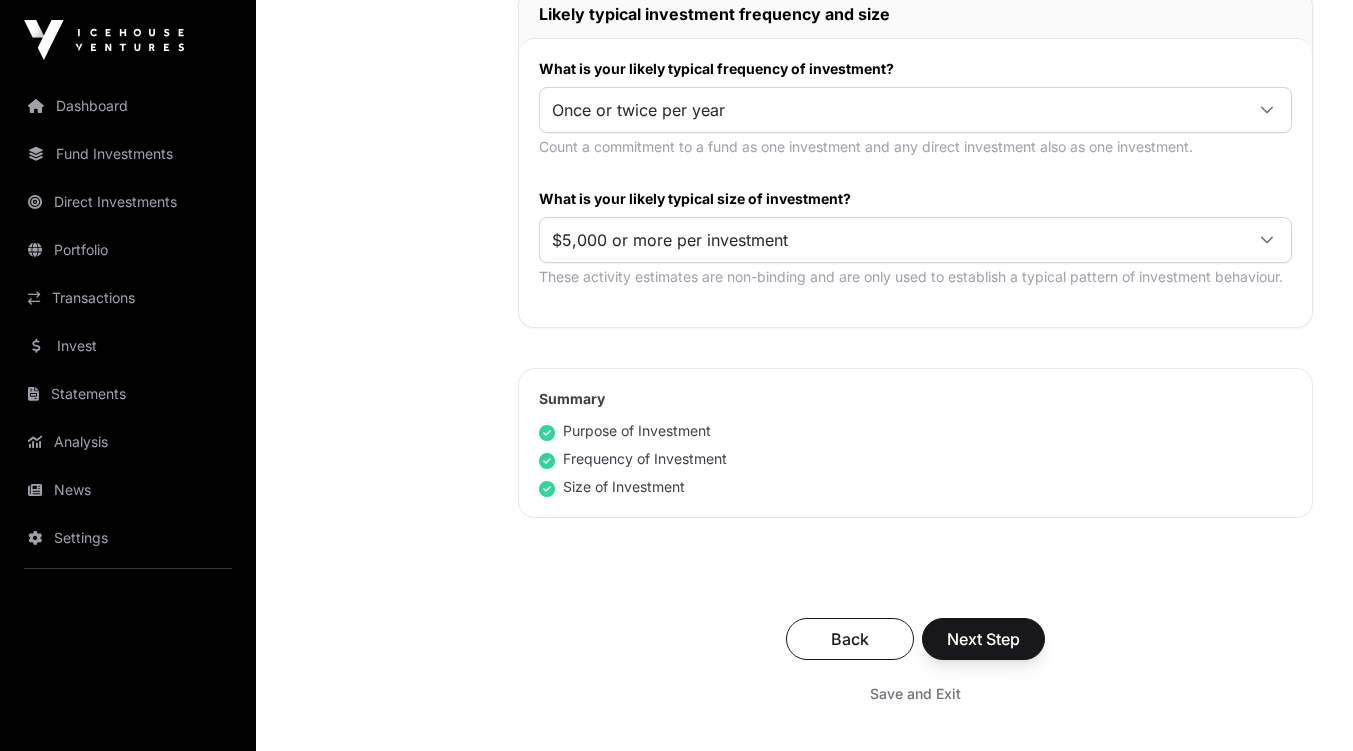 scroll, scrollTop: 1160, scrollLeft: 0, axis: vertical 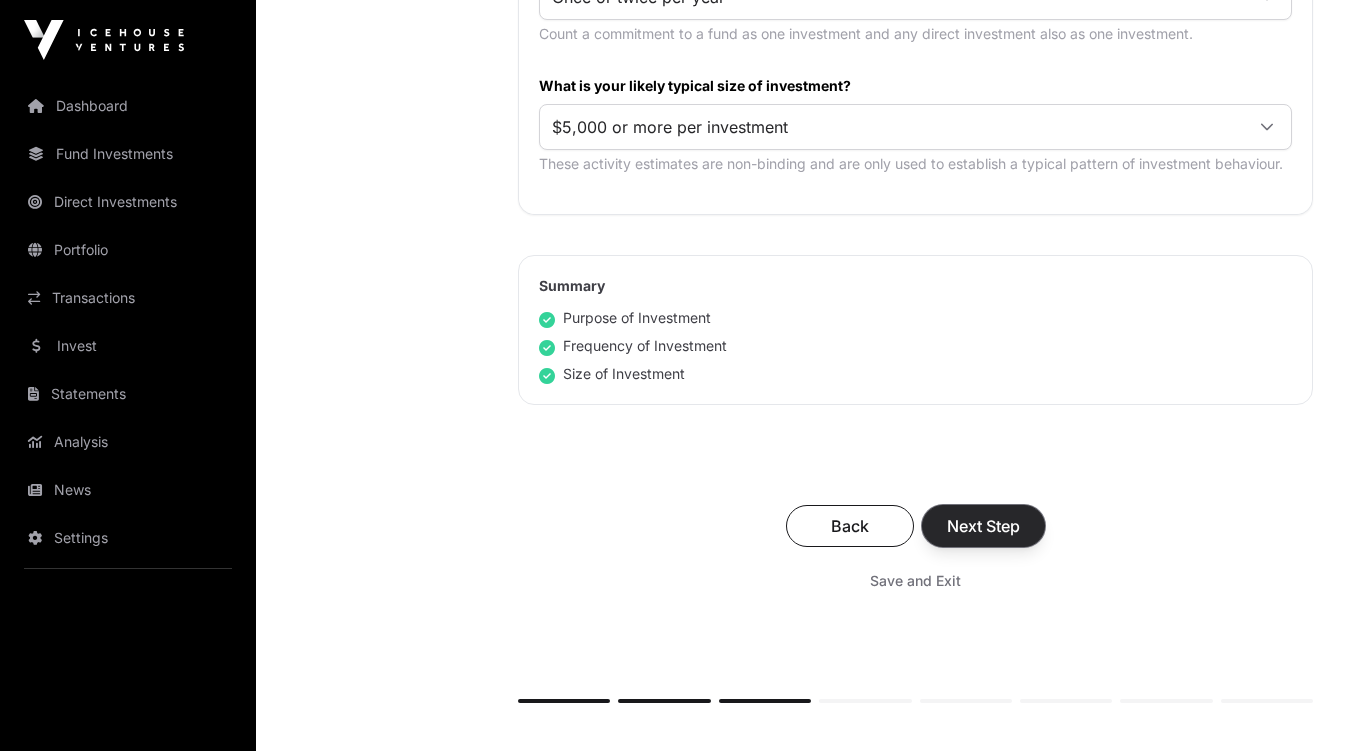 click on "Next Step" 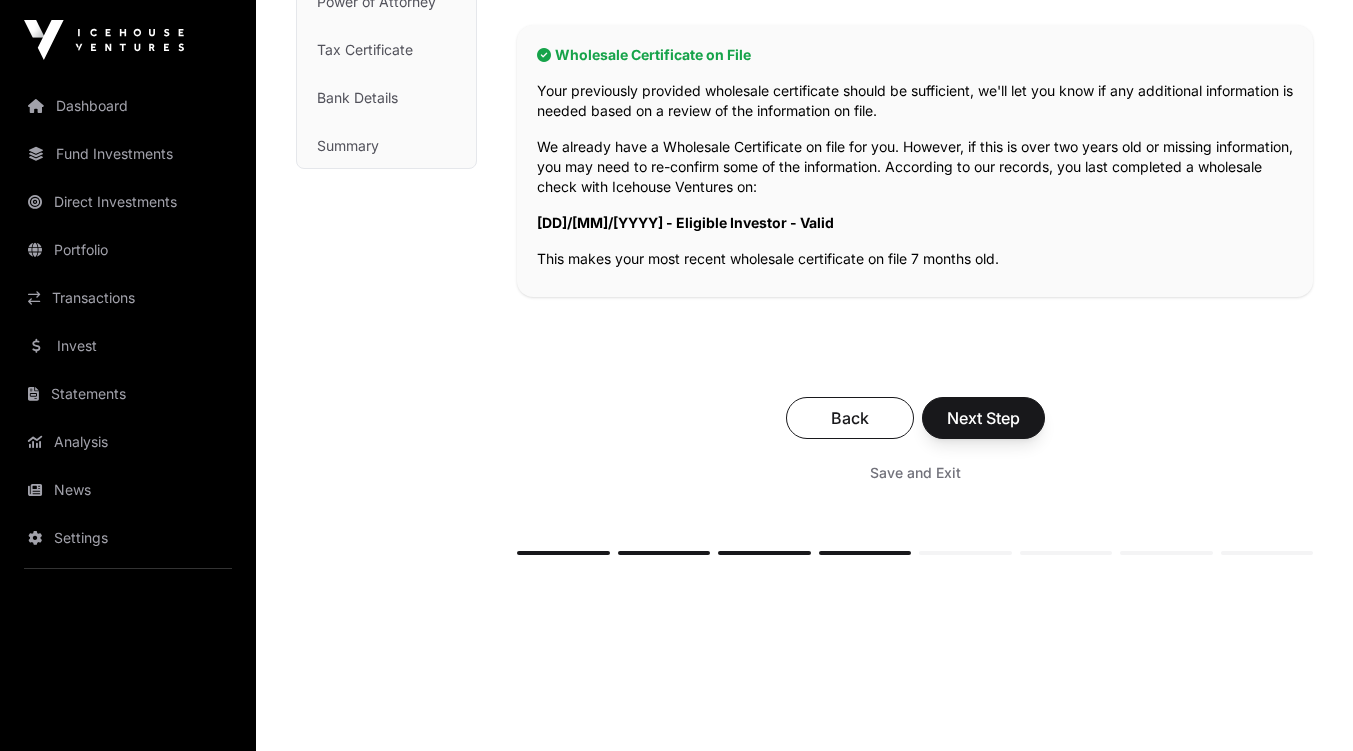 scroll, scrollTop: 400, scrollLeft: 0, axis: vertical 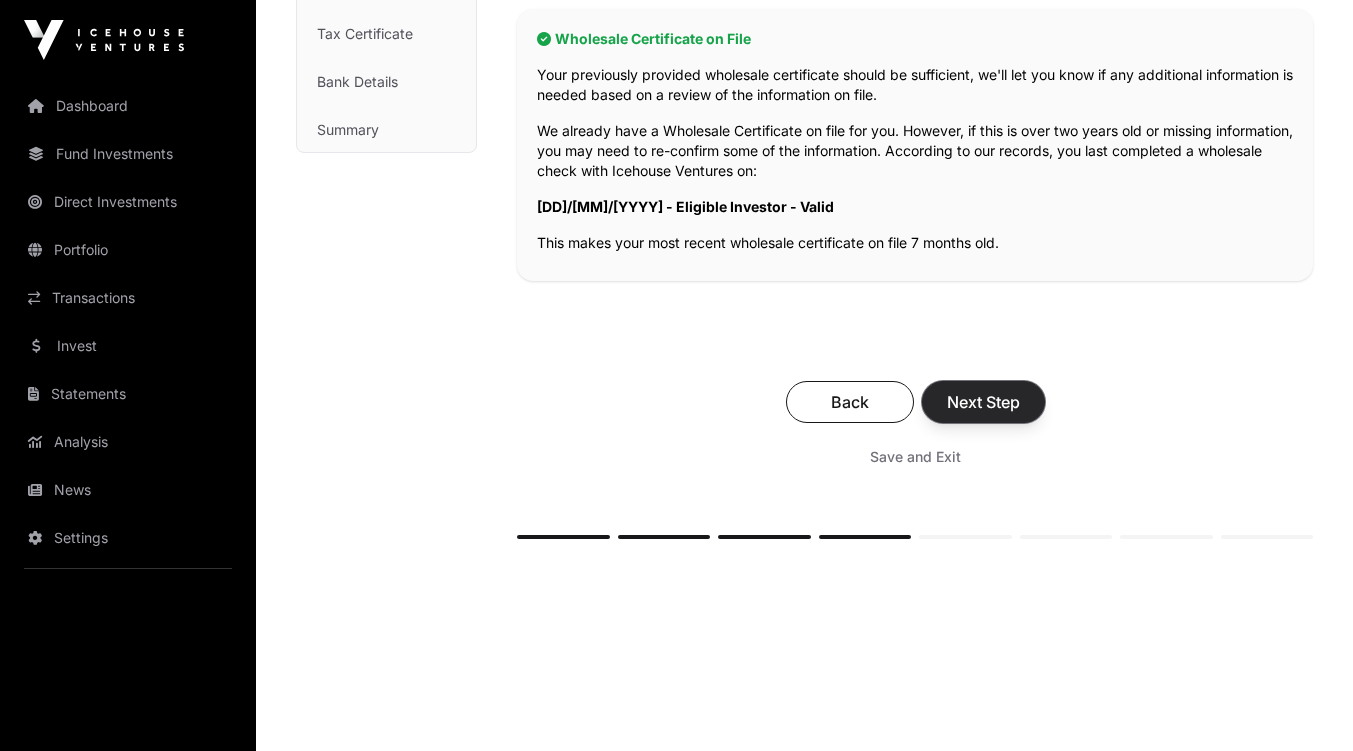 click on "Next Step" 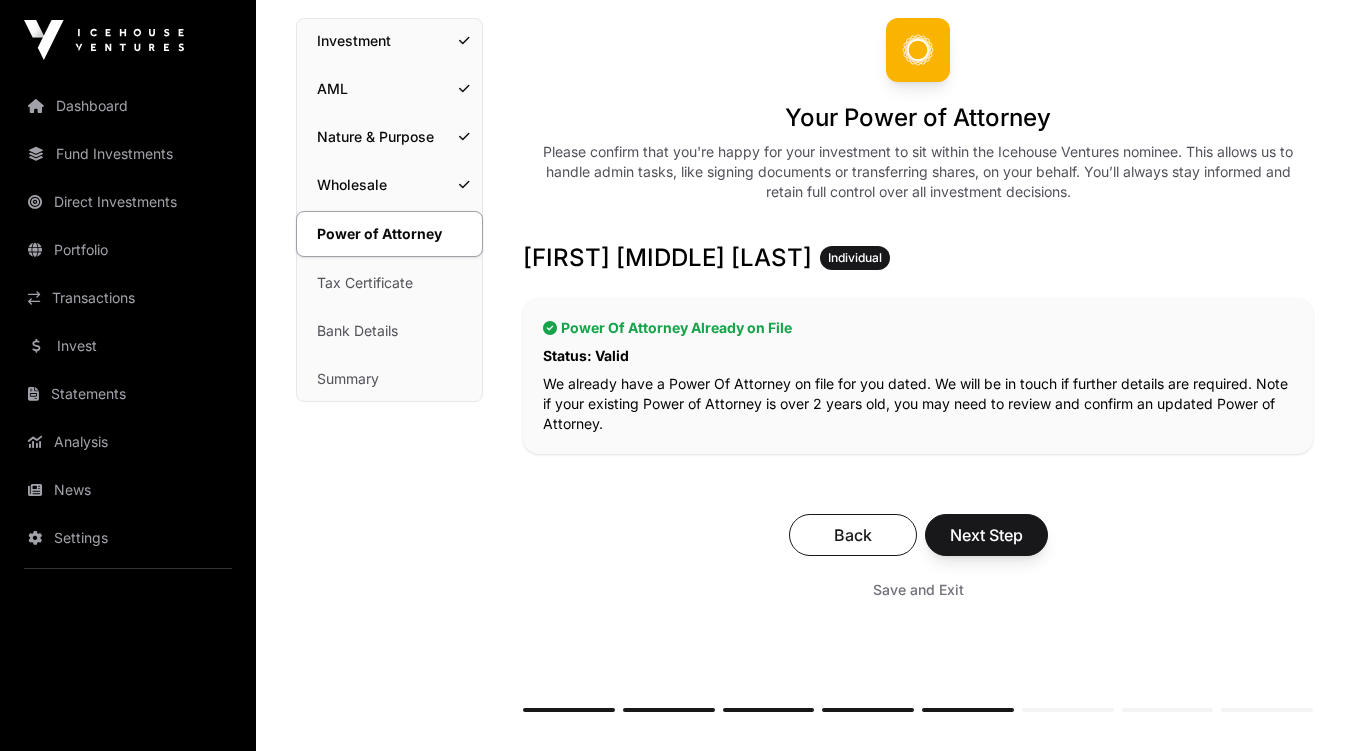 scroll, scrollTop: 360, scrollLeft: 0, axis: vertical 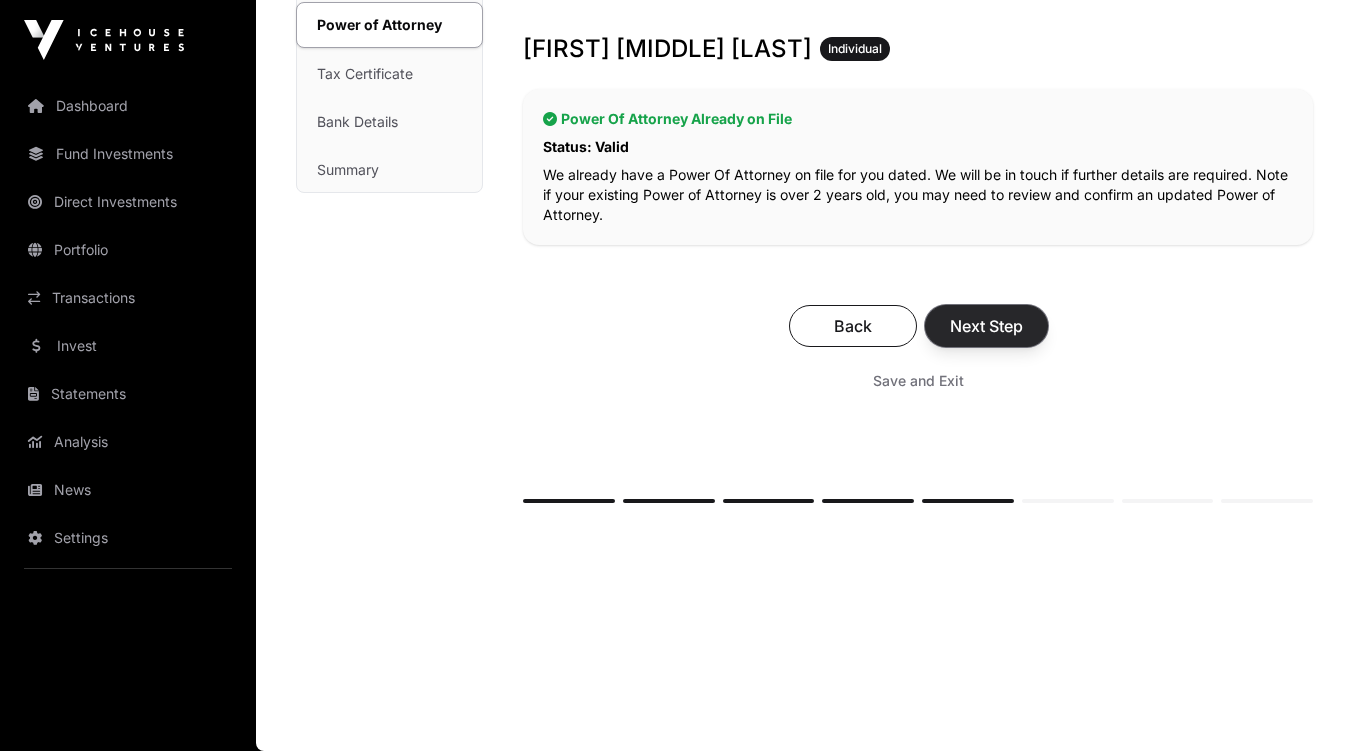 click on "Next Step" 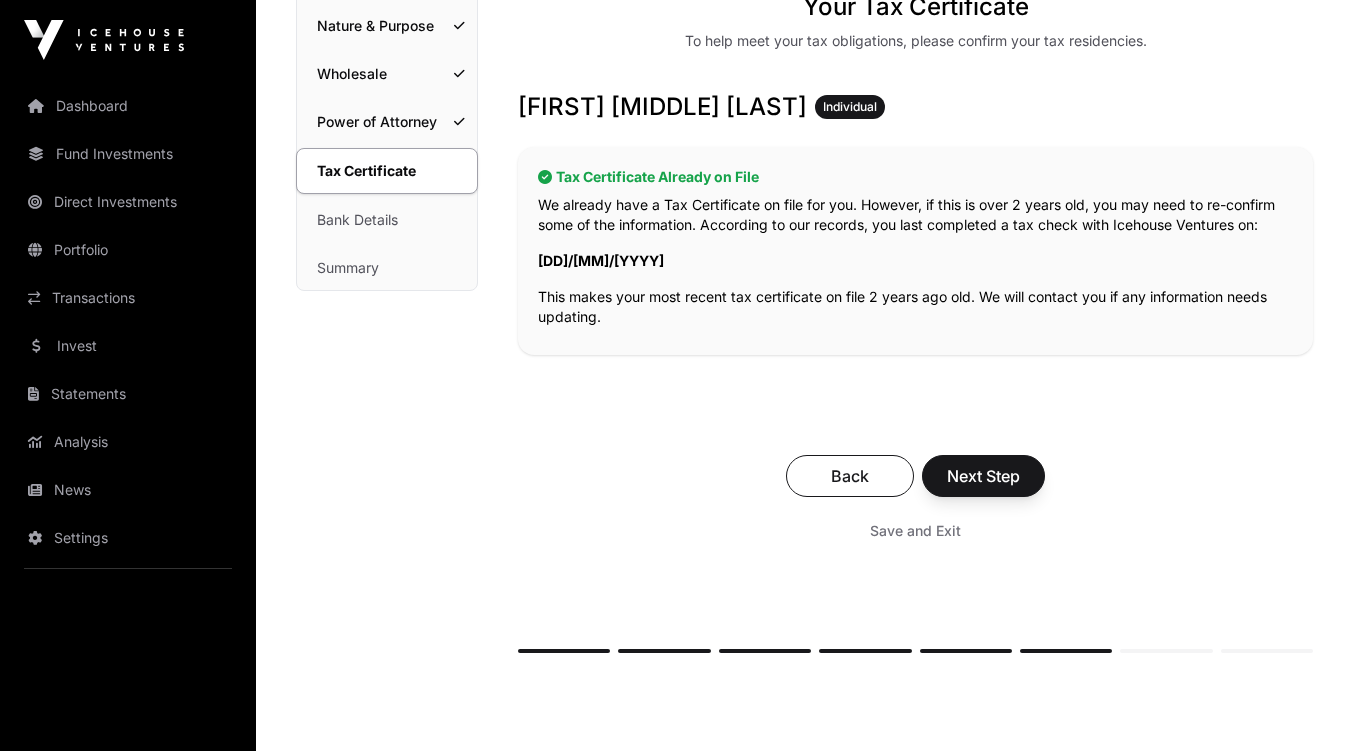 scroll, scrollTop: 320, scrollLeft: 0, axis: vertical 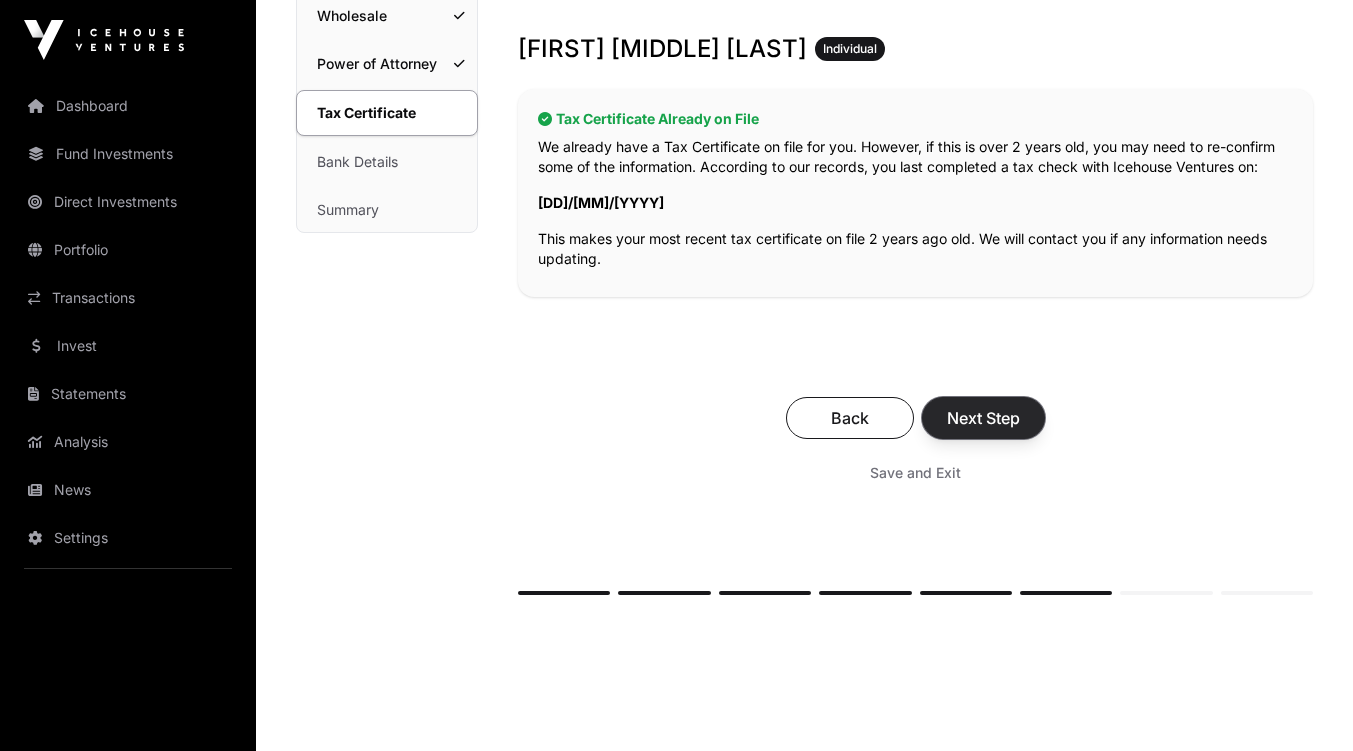 click on "Next Step" 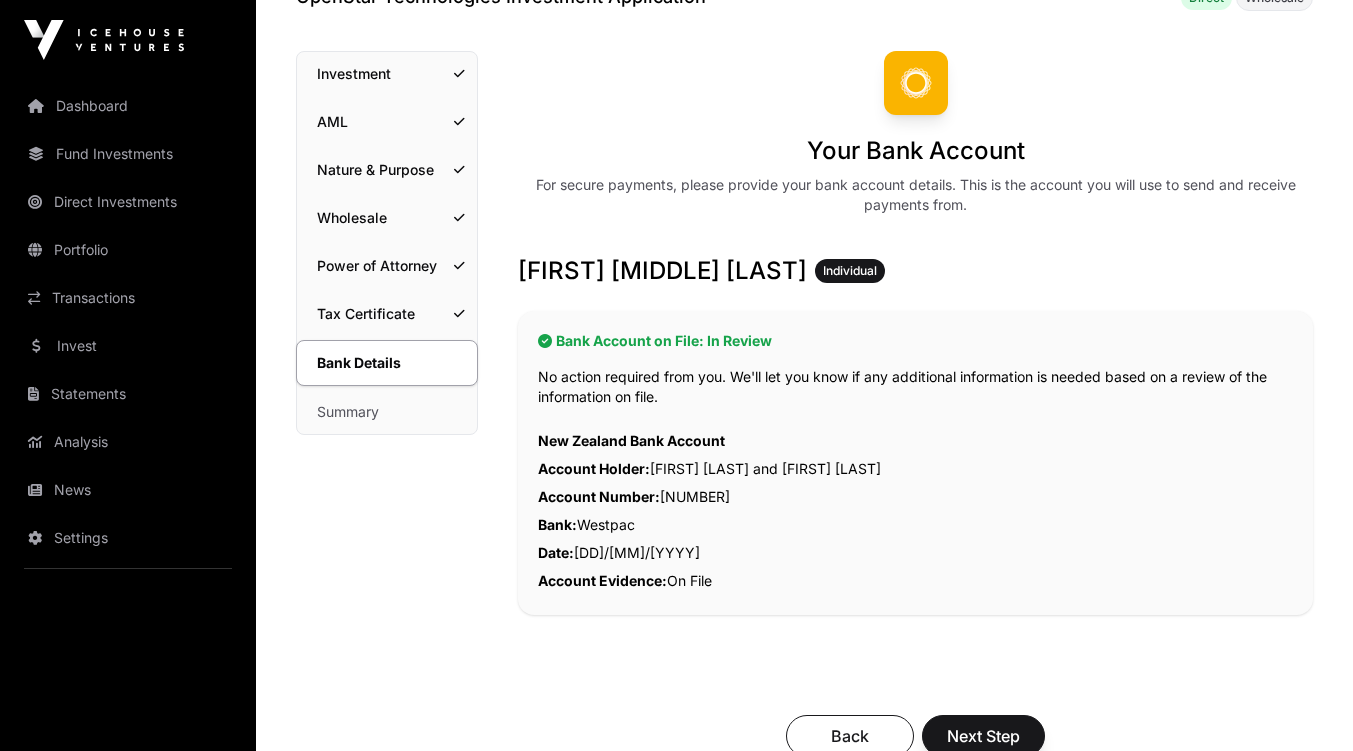 scroll, scrollTop: 280, scrollLeft: 0, axis: vertical 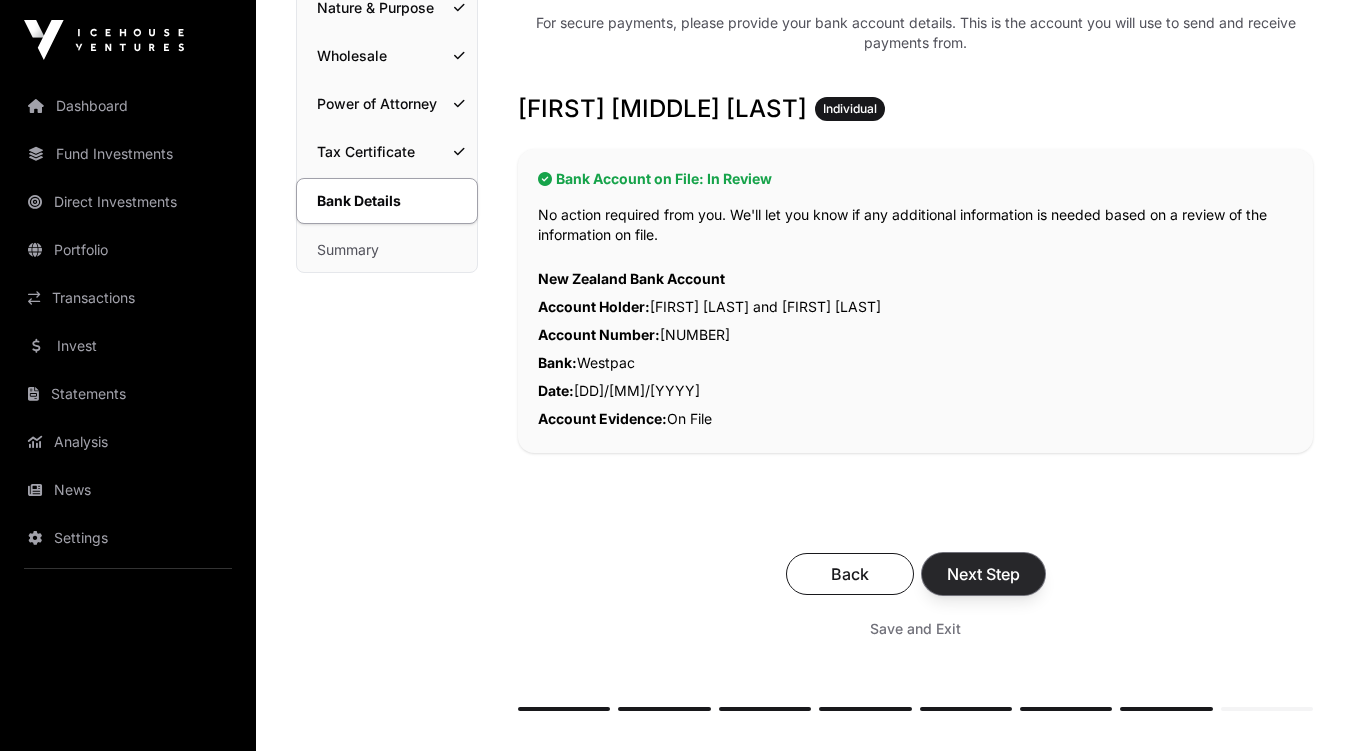 click on "Next Step" 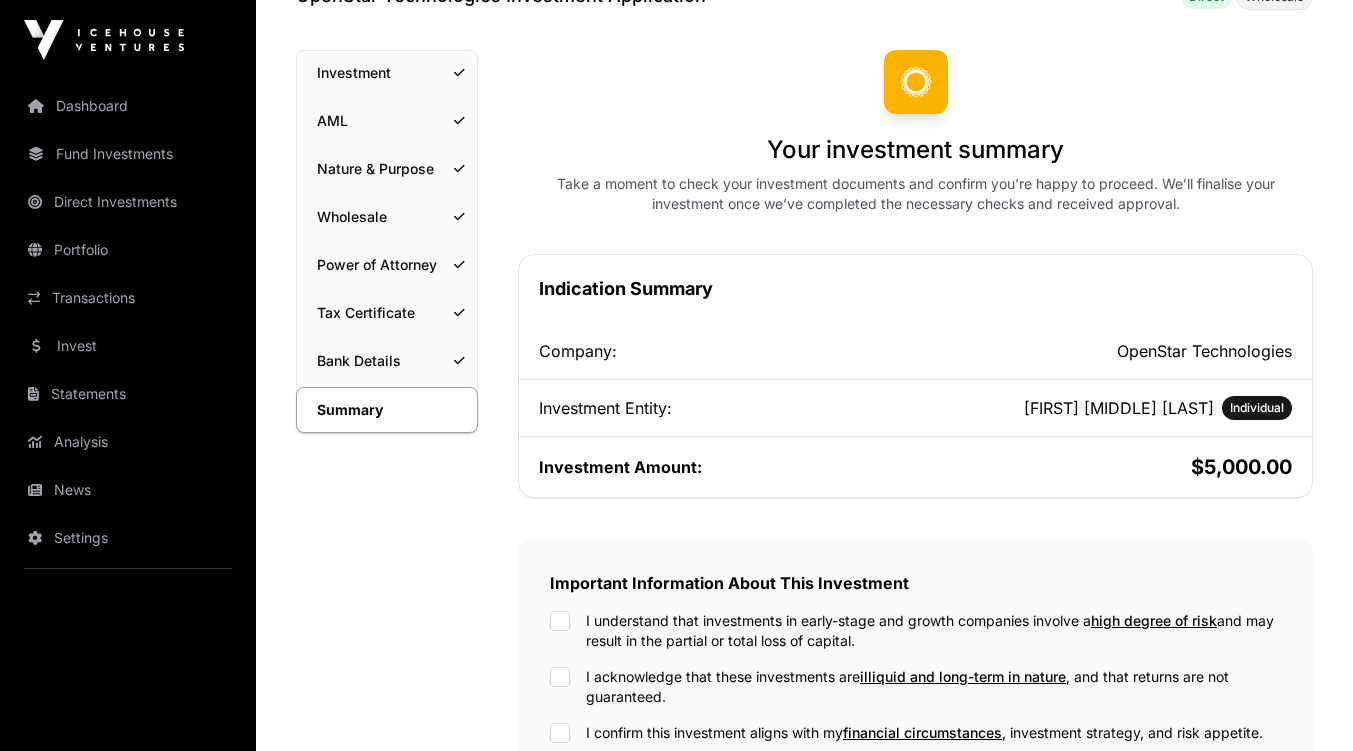 scroll, scrollTop: 240, scrollLeft: 0, axis: vertical 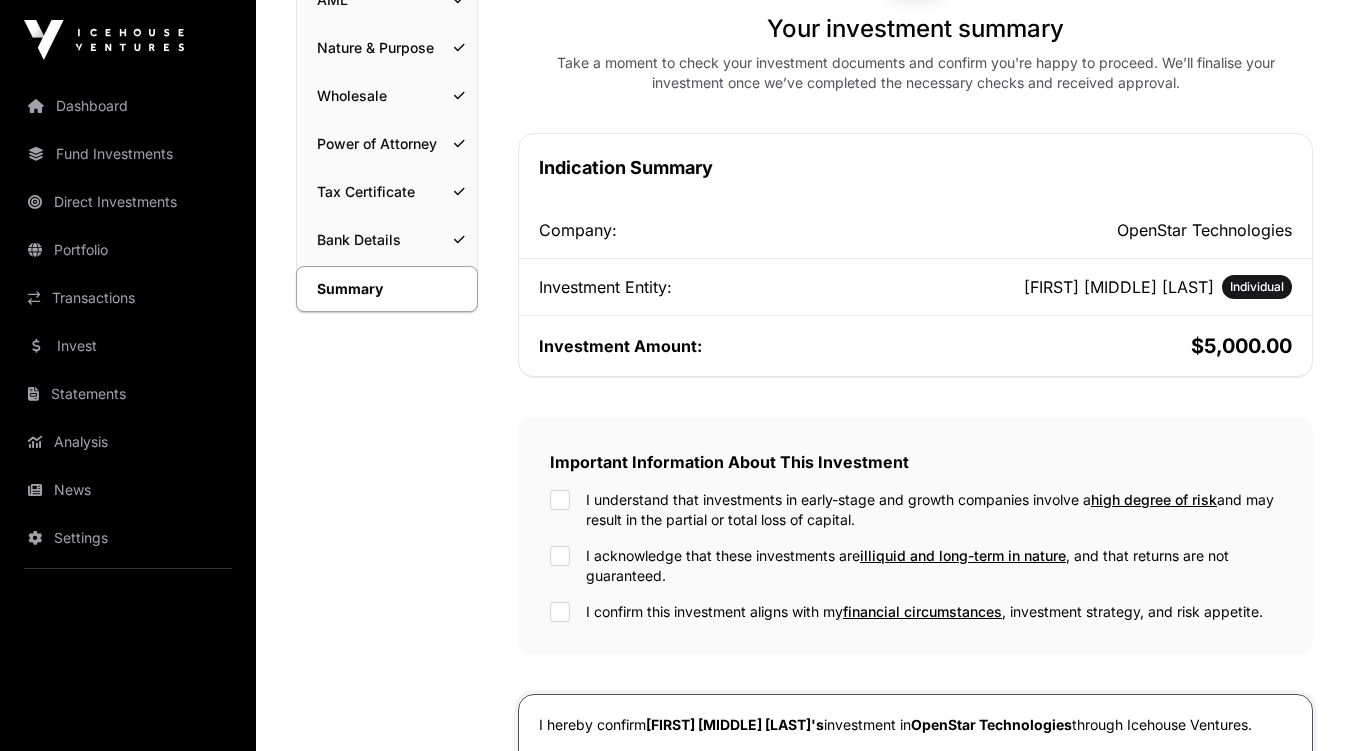 click on "I understand that investments in early-stage and growth companies involve a  high degree of risk  and may result in the partial or total loss of capital." 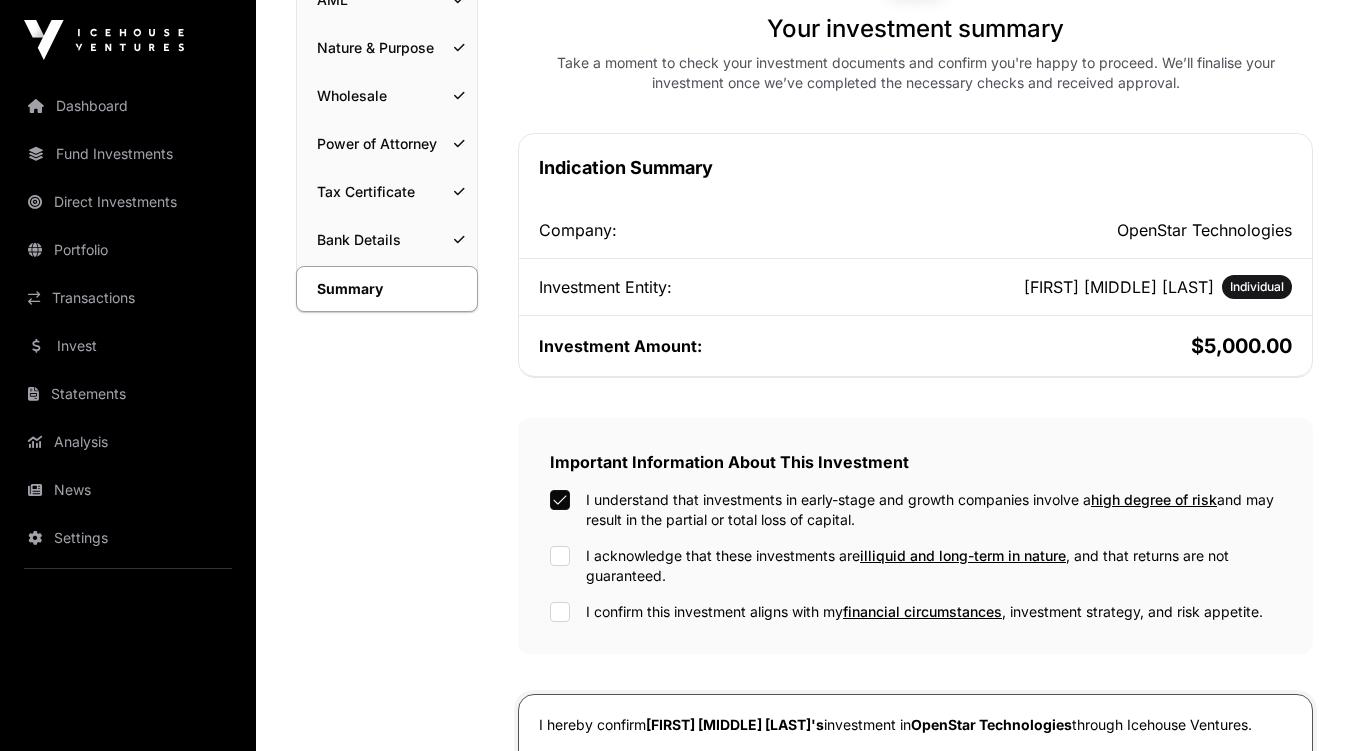click on "I acknowledge that these investments are  illiquid and long-term in nature , and that returns are not guaranteed." 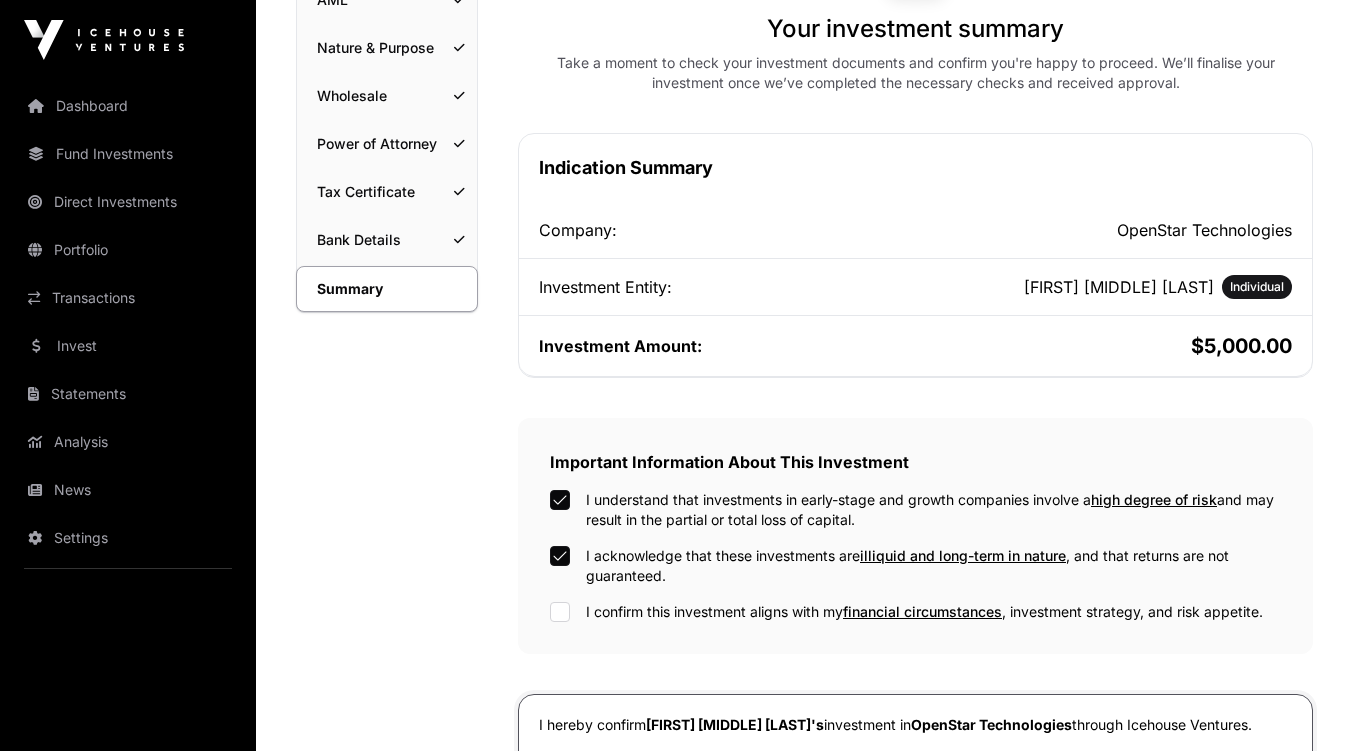 click on "I confirm this investment aligns with my  financial circumstances , investment strategy, and risk appetite." 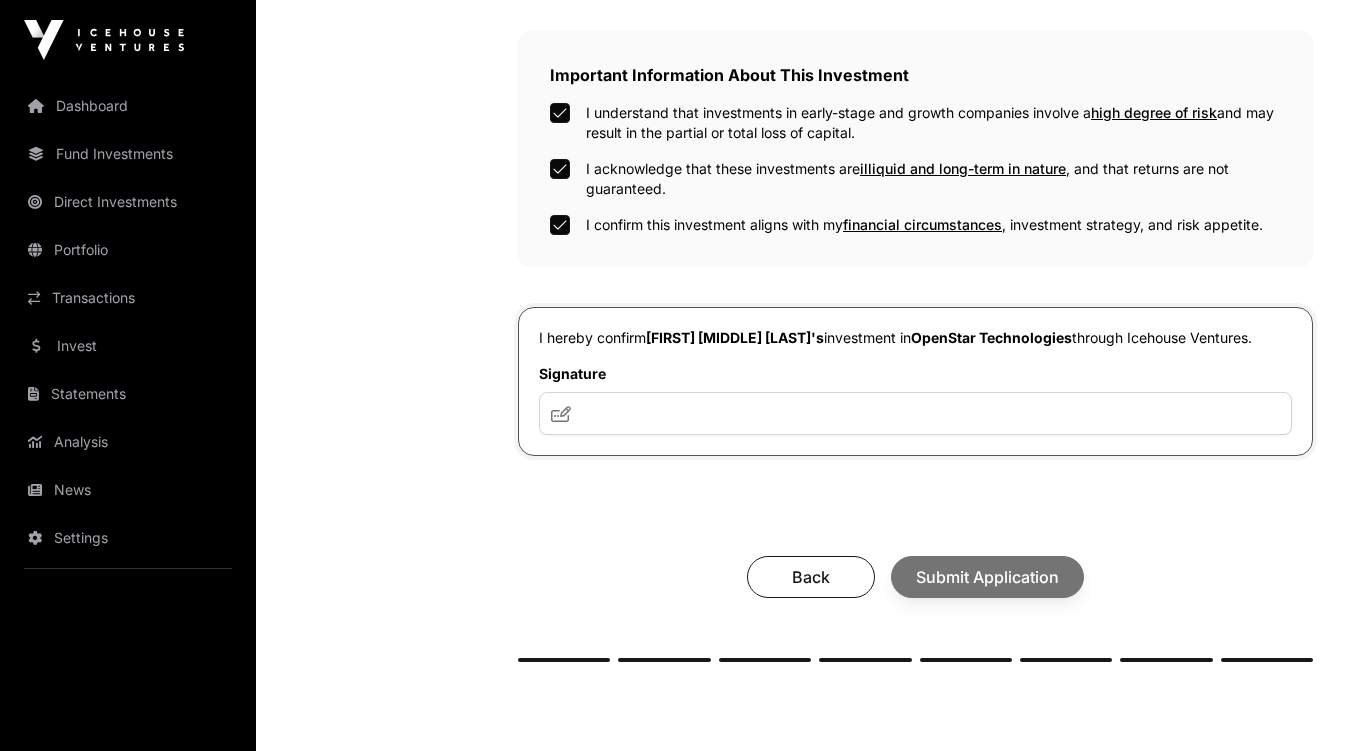 scroll, scrollTop: 680, scrollLeft: 0, axis: vertical 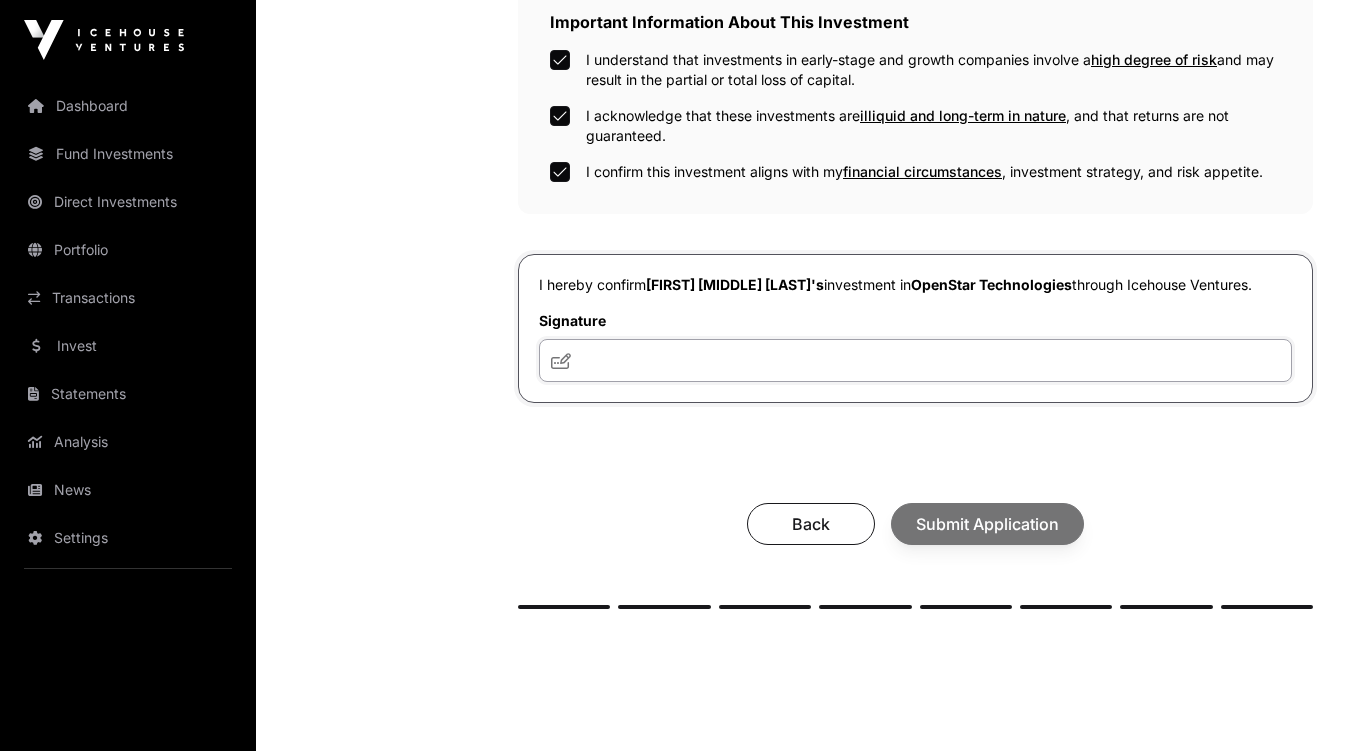 click 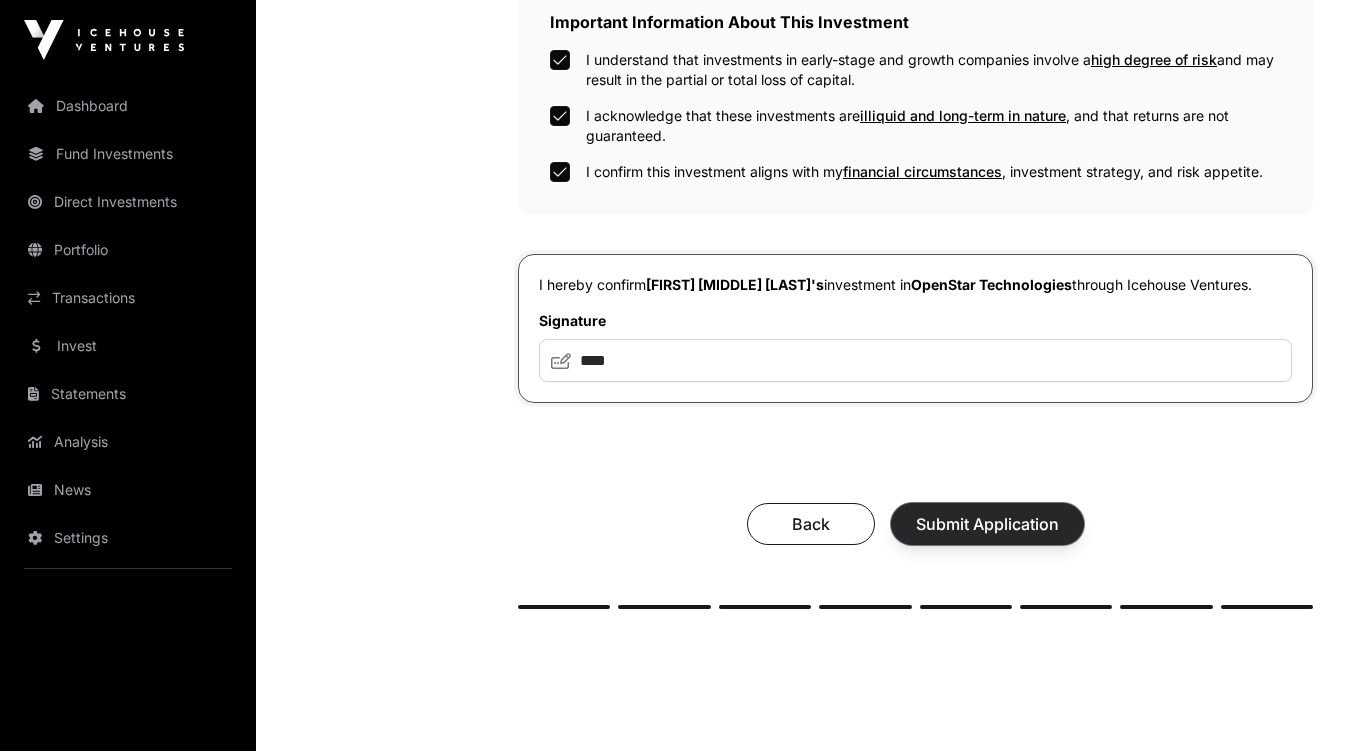 click on "Submit Application" 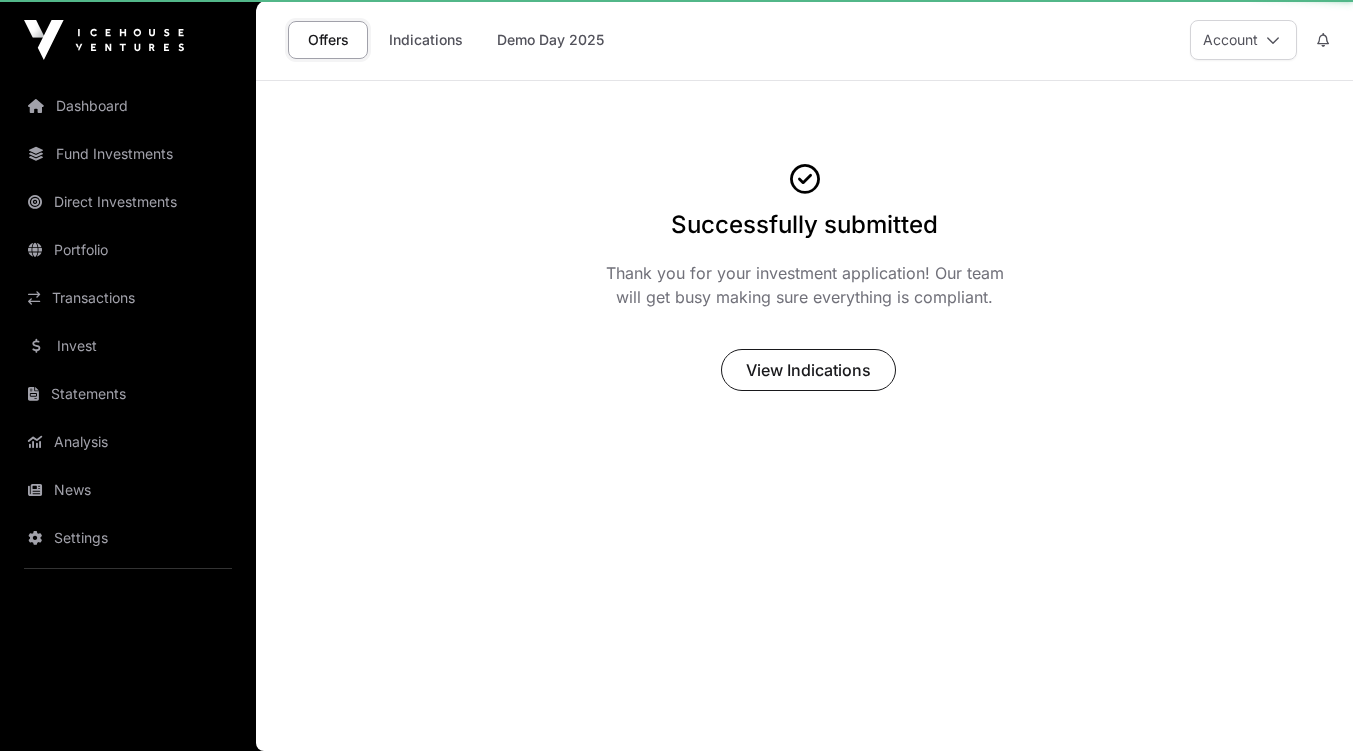 scroll, scrollTop: 0, scrollLeft: 0, axis: both 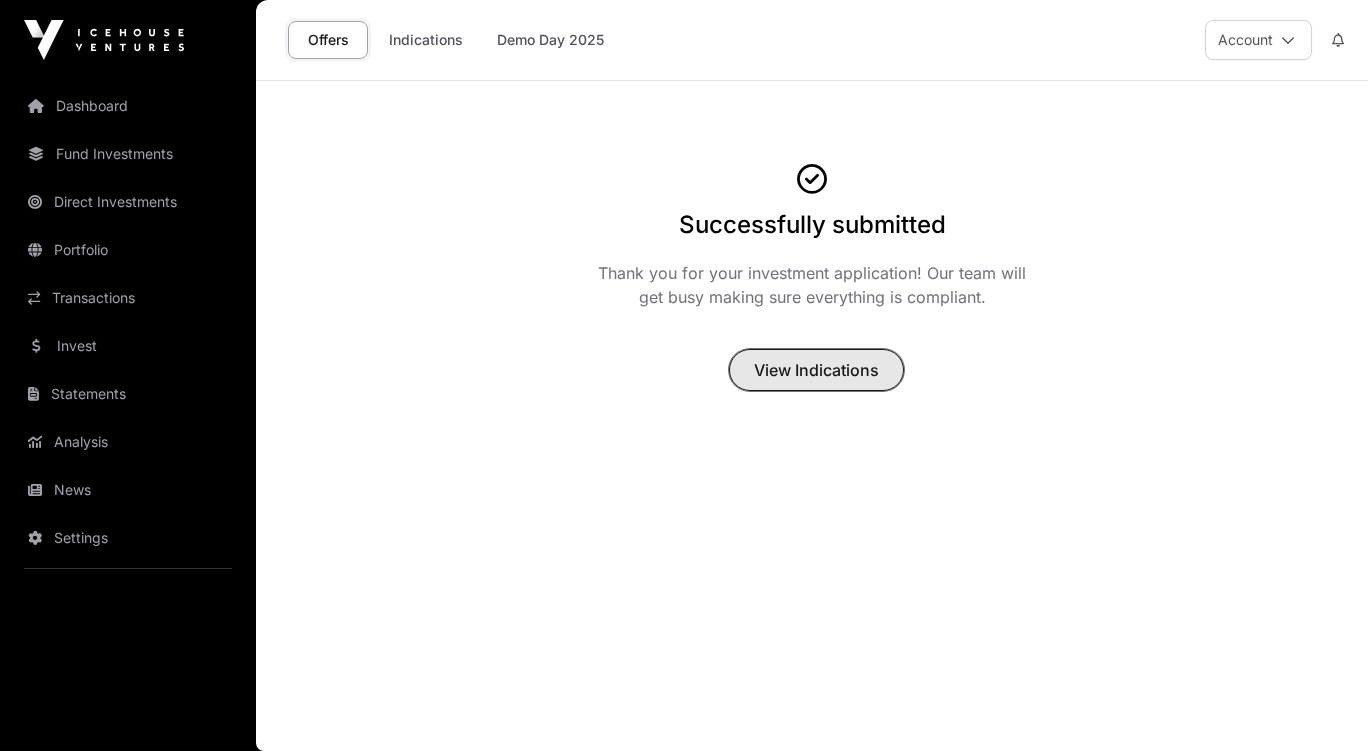 click on "View Indications" 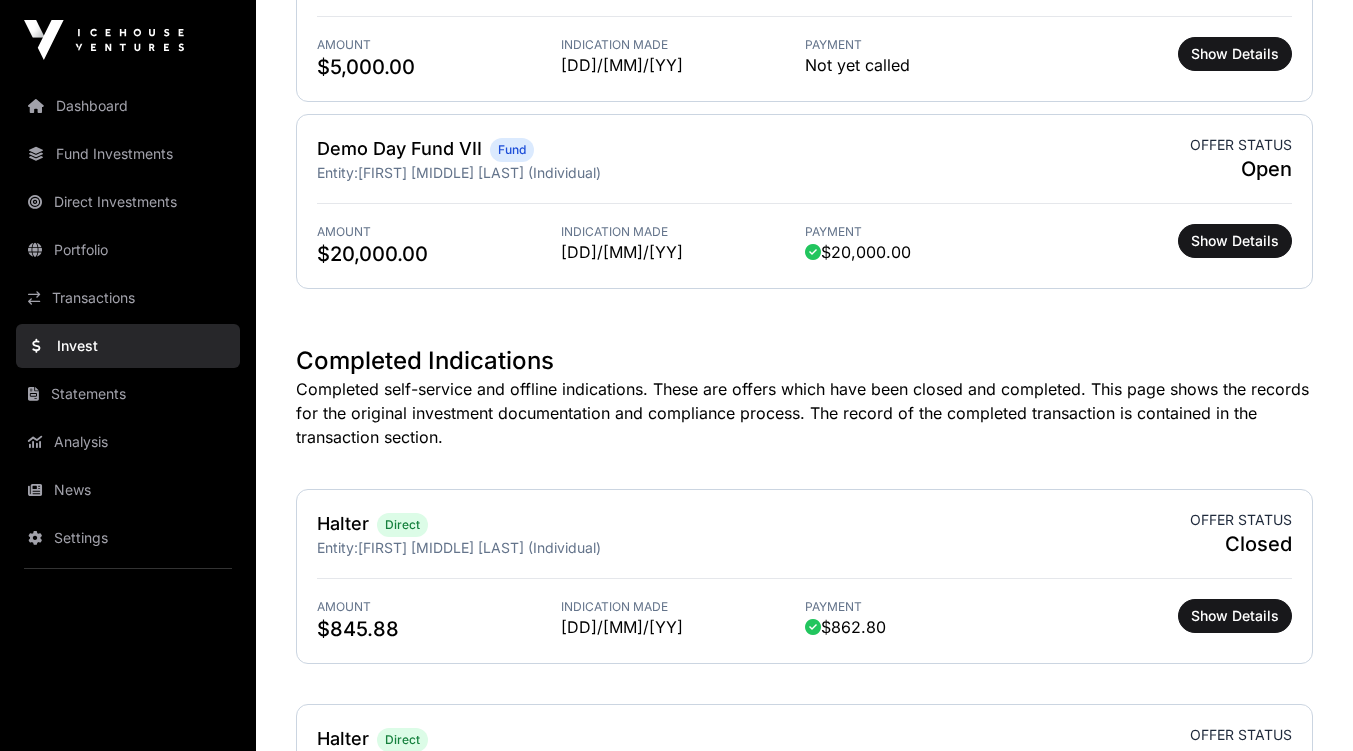 scroll, scrollTop: 0, scrollLeft: 0, axis: both 